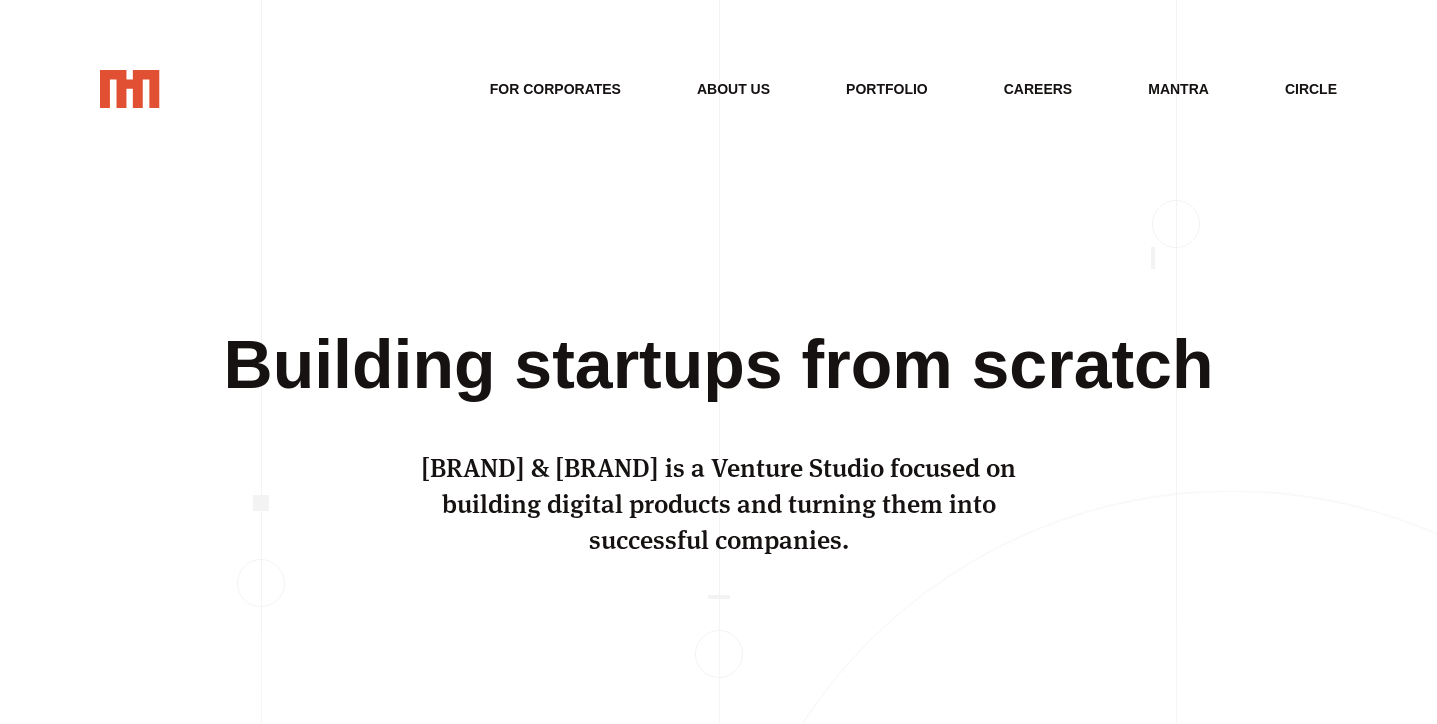 scroll, scrollTop: 0, scrollLeft: 0, axis: both 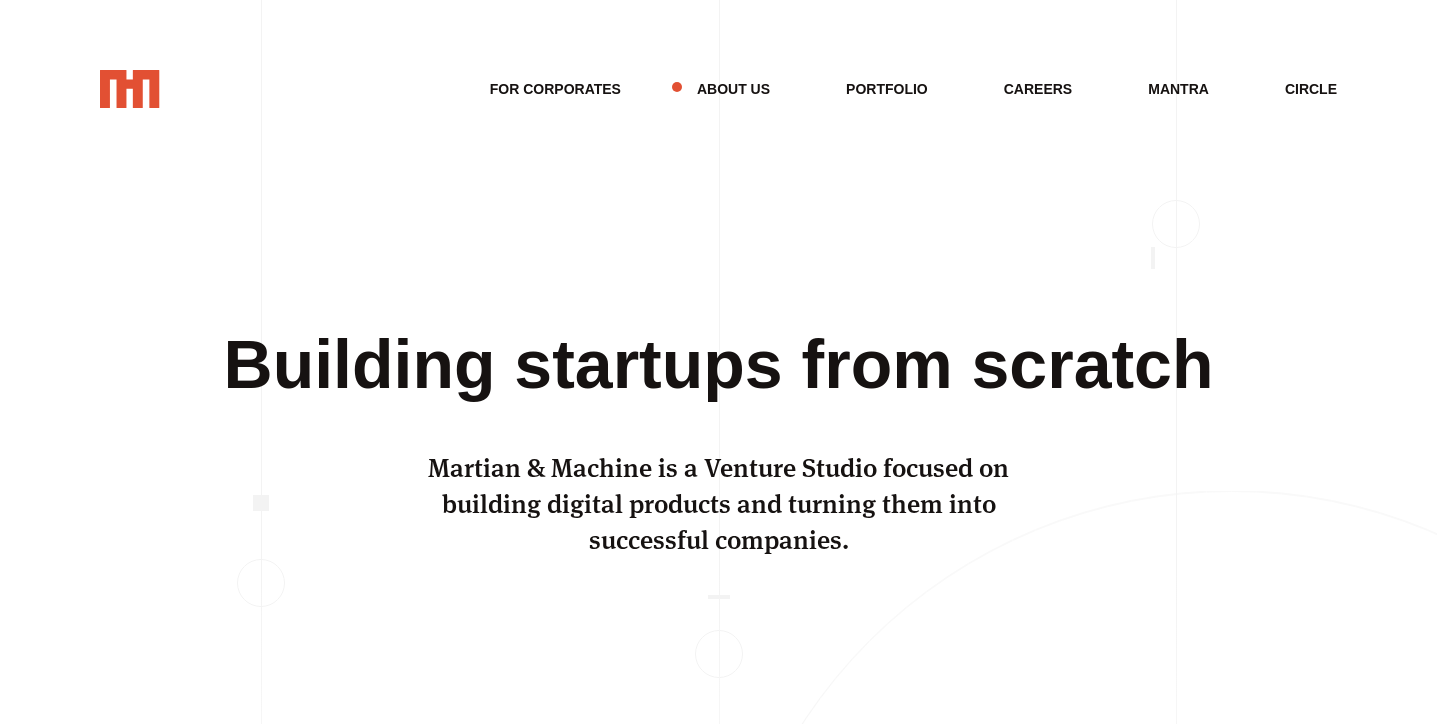 click on "About us" at bounding box center (733, 89) 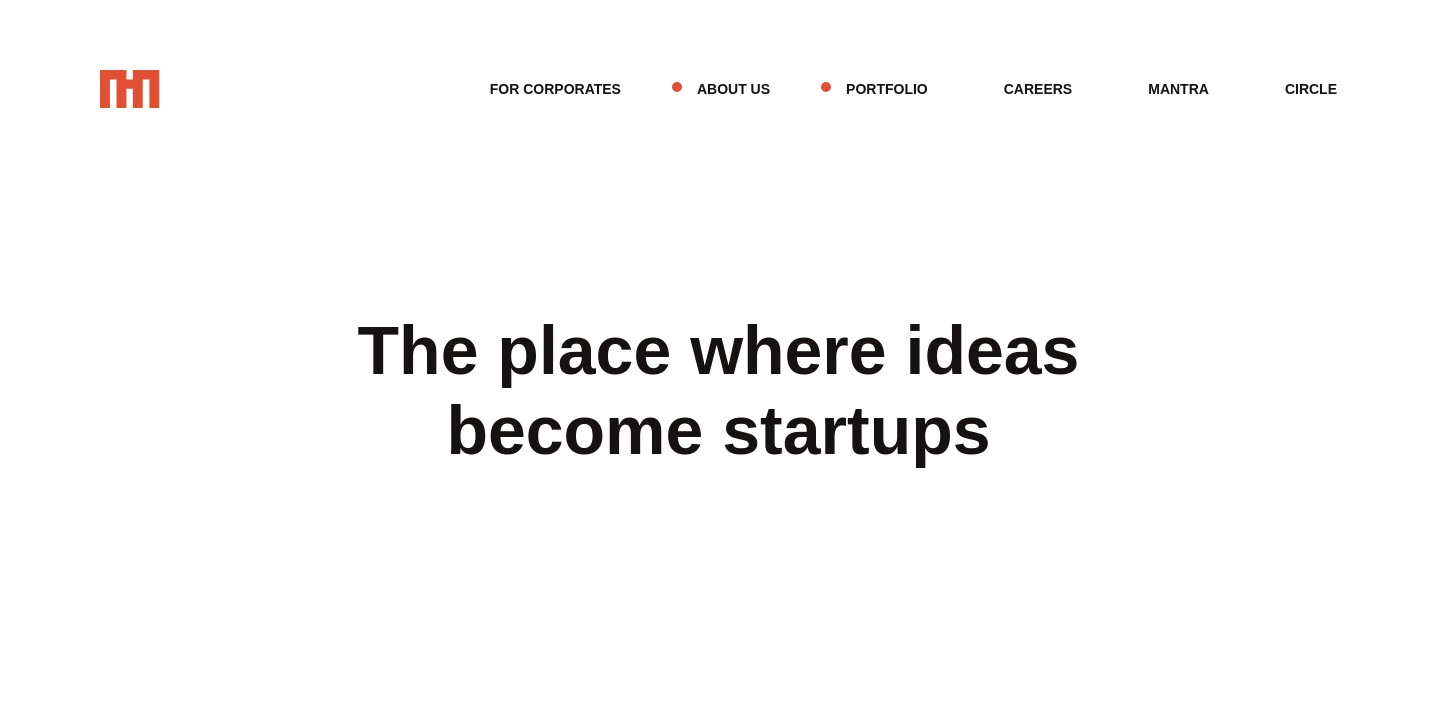 click on "Portfolio" at bounding box center [887, 89] 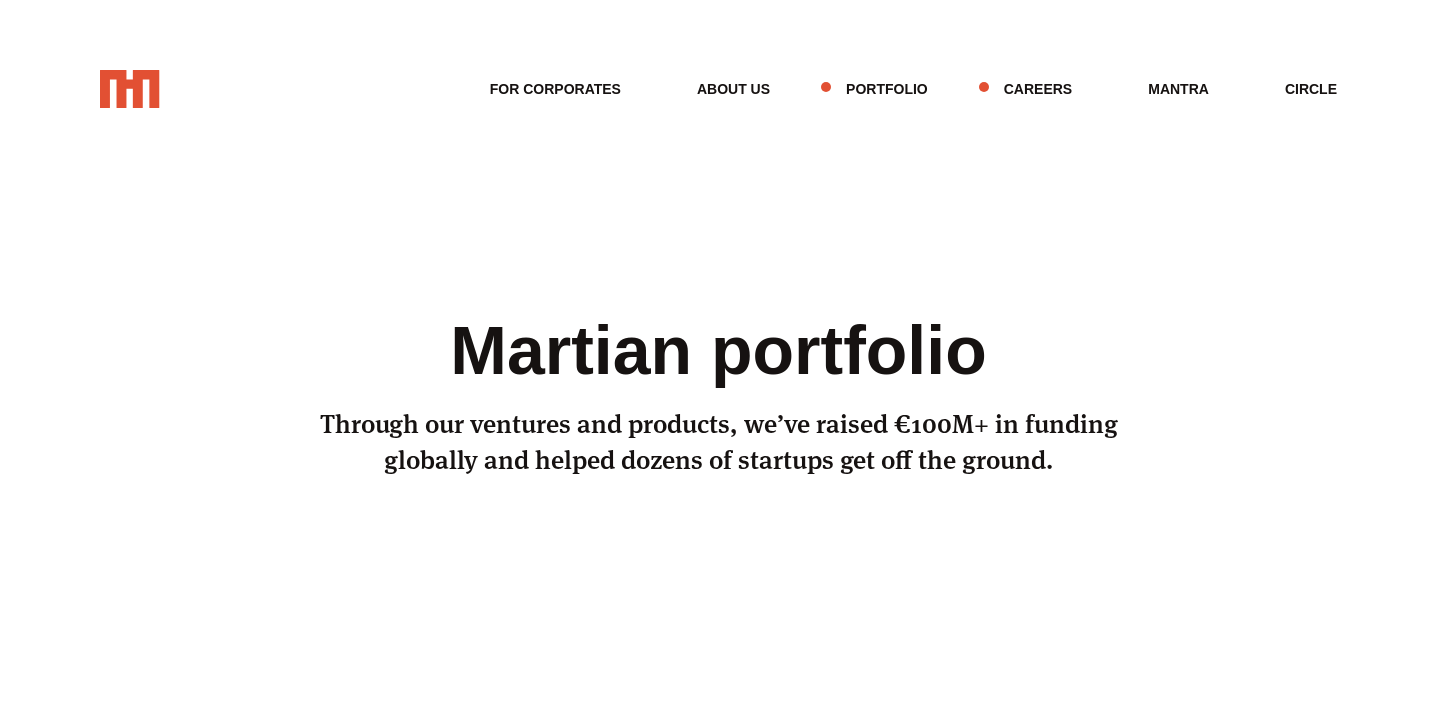 click on "Careers" at bounding box center [1038, 89] 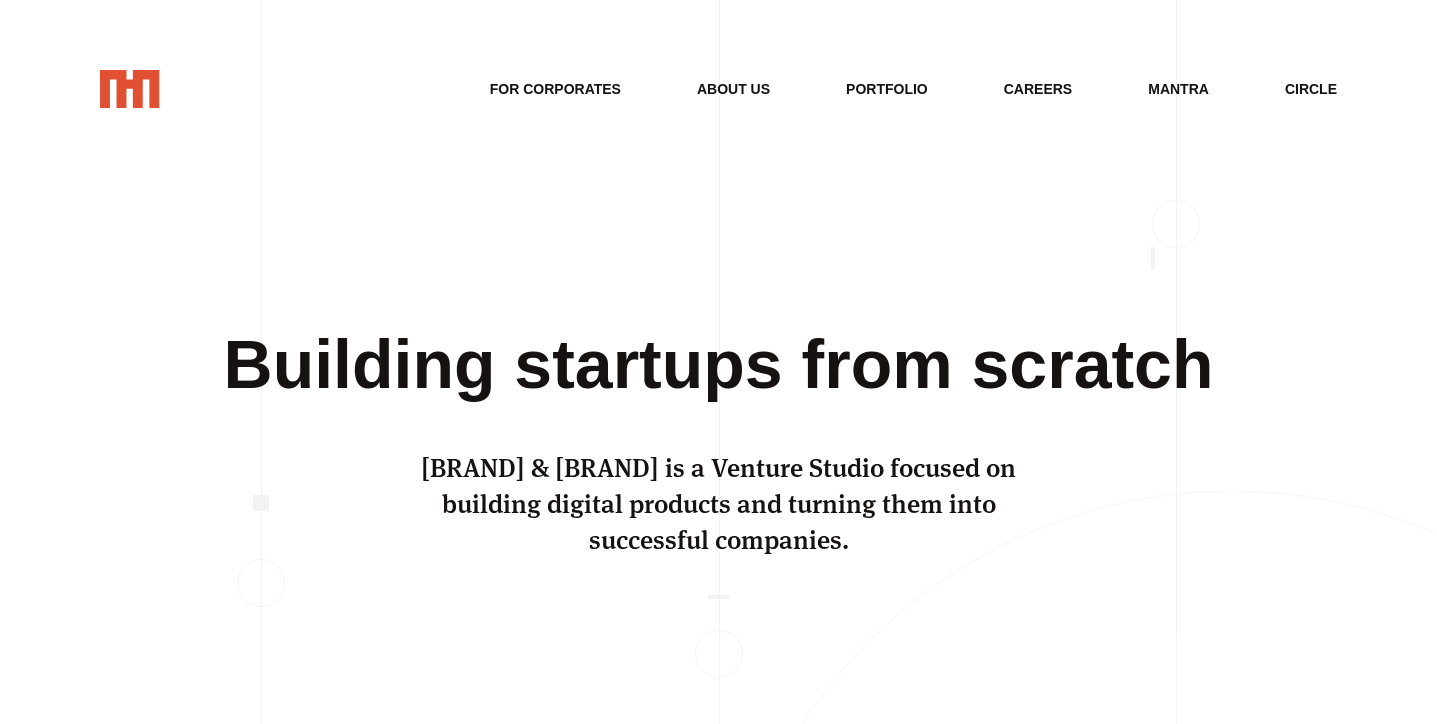 scroll, scrollTop: 0, scrollLeft: 0, axis: both 